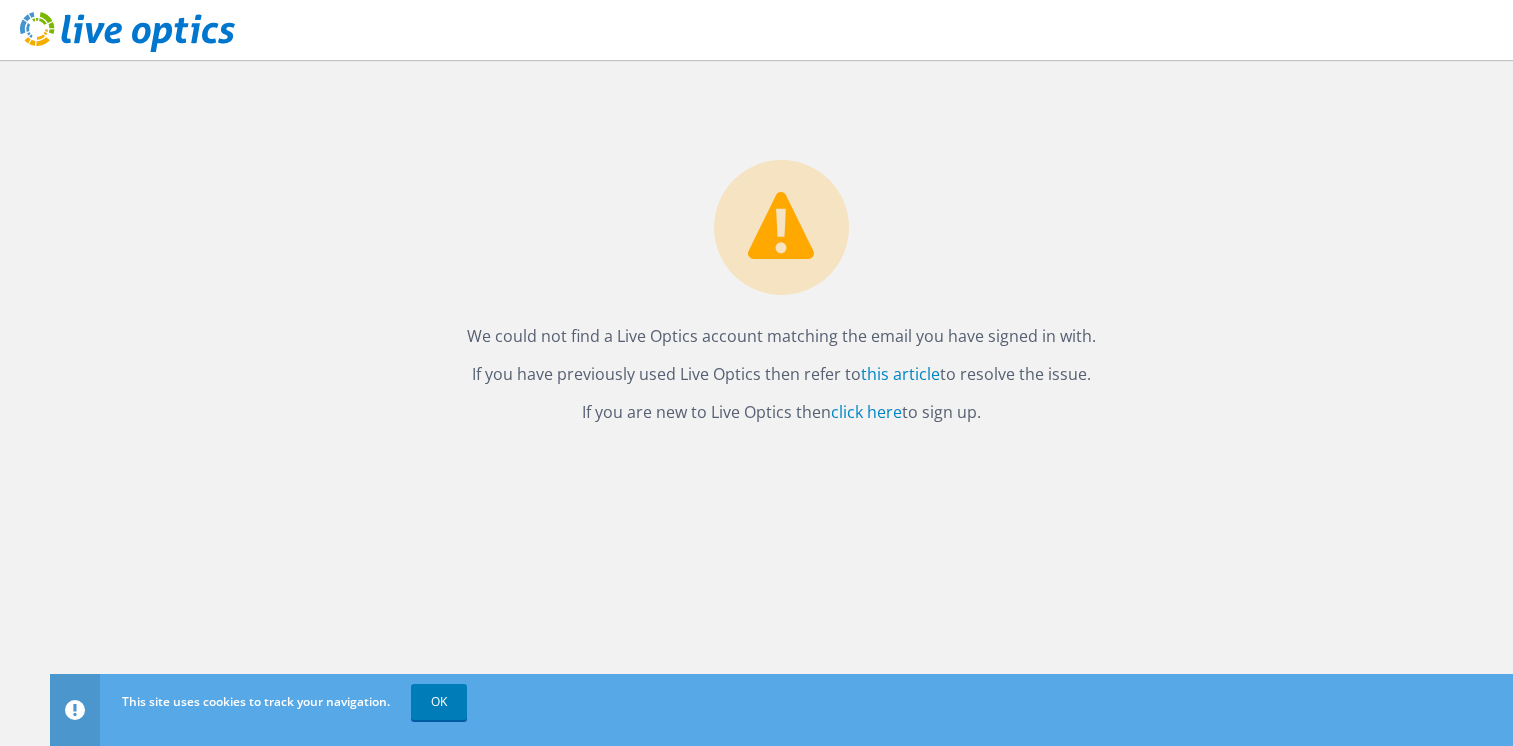 scroll, scrollTop: 0, scrollLeft: 0, axis: both 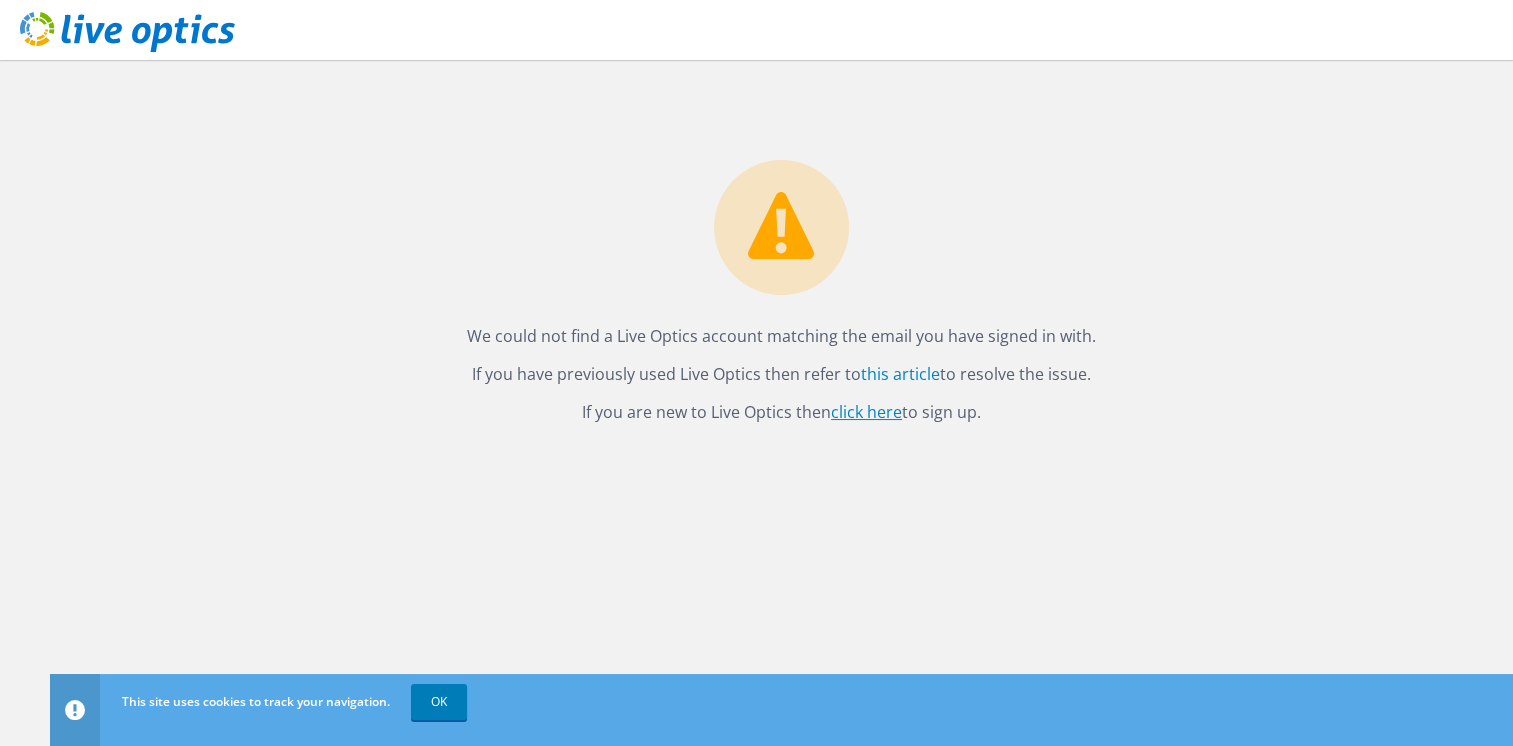 click on "click here" at bounding box center [866, 412] 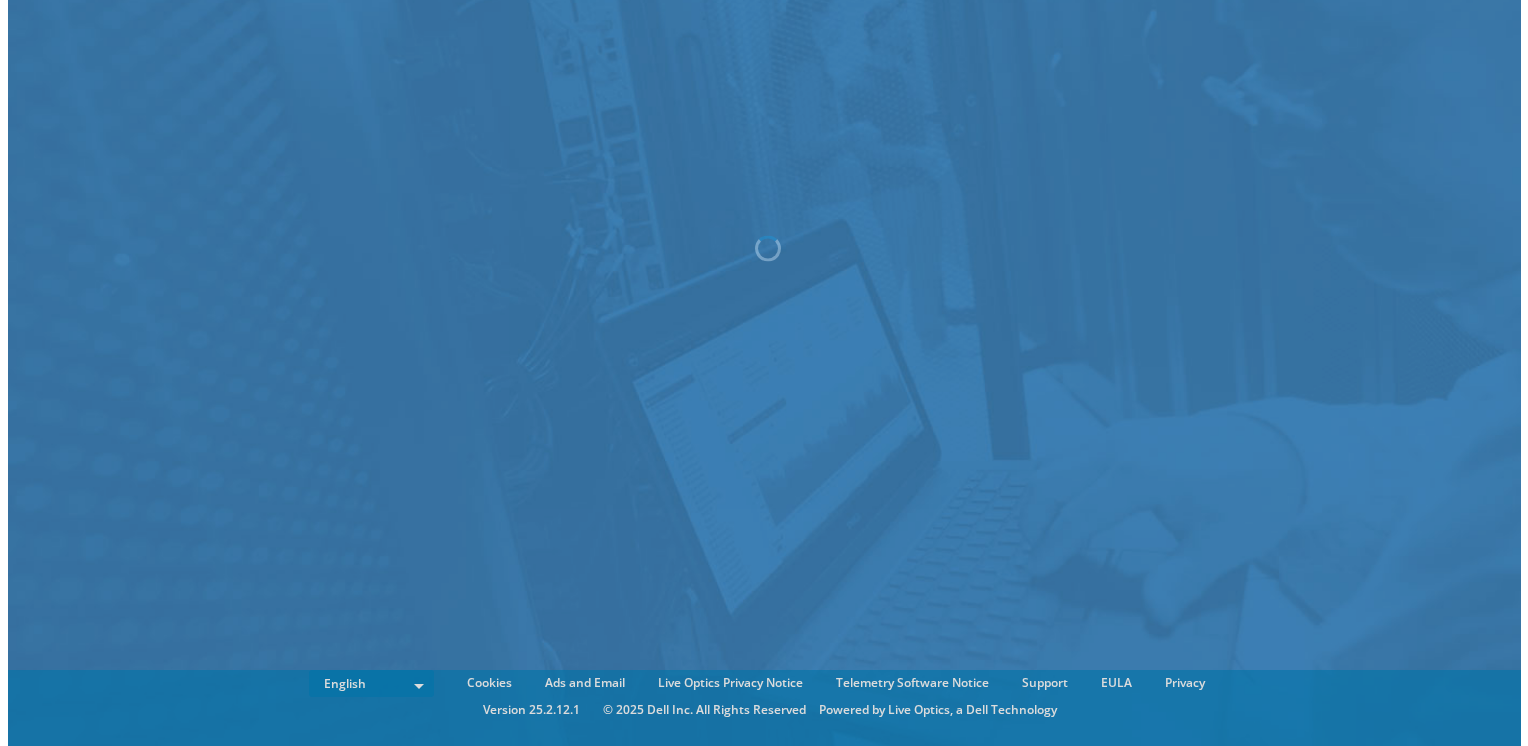 scroll, scrollTop: 0, scrollLeft: 0, axis: both 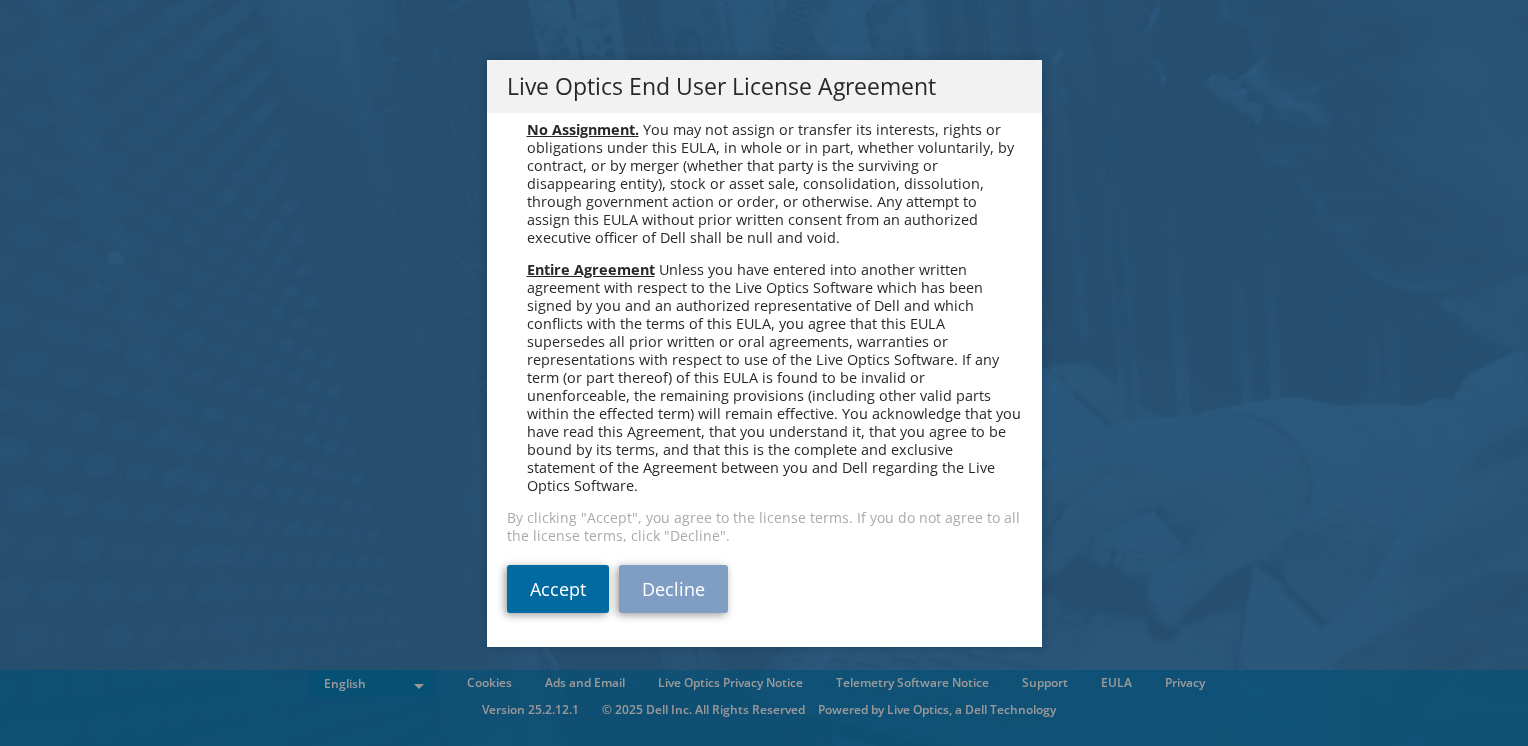 click on "Accept" at bounding box center (558, 589) 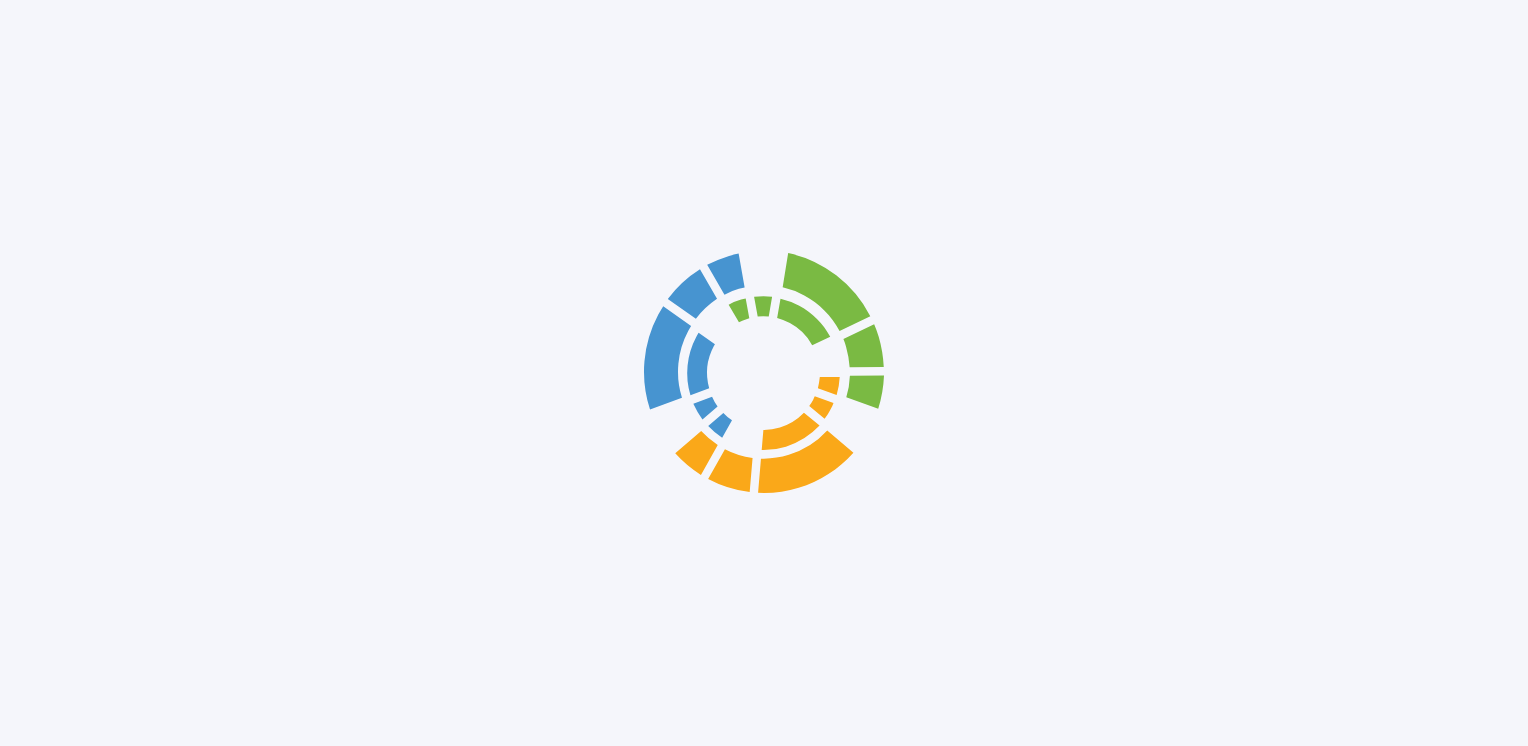 scroll, scrollTop: 0, scrollLeft: 0, axis: both 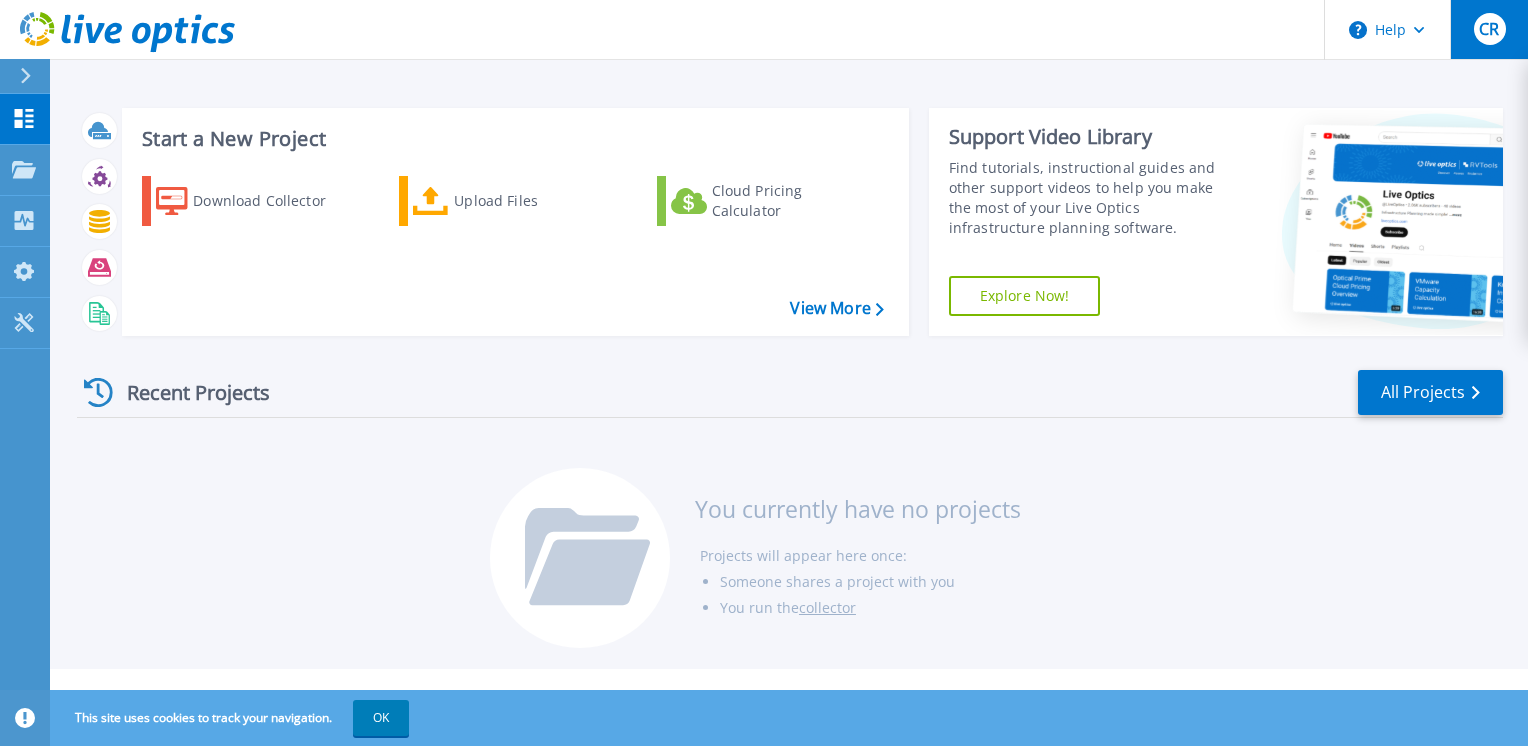 click on "CR" at bounding box center [1489, 29] 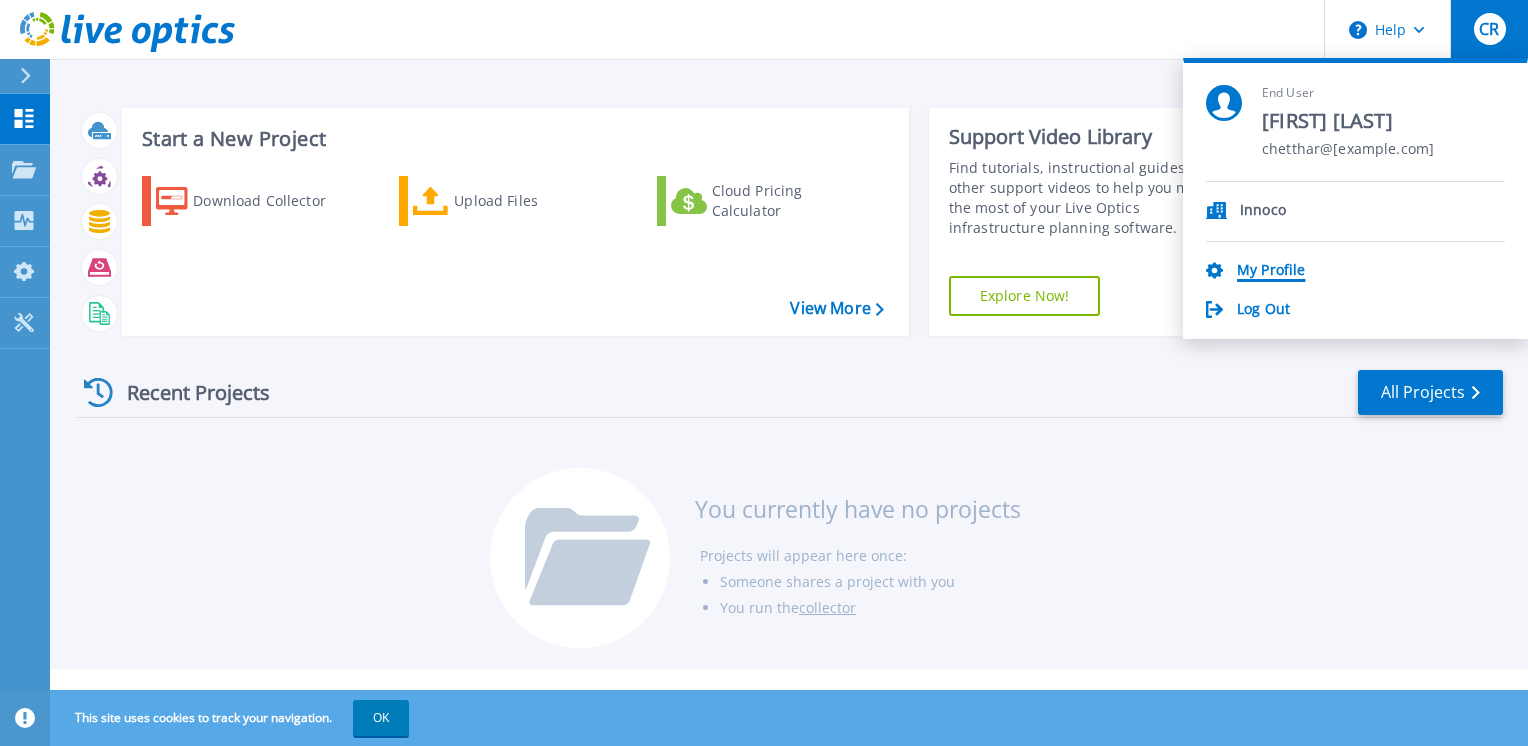 click on "My Profile" at bounding box center [1271, 271] 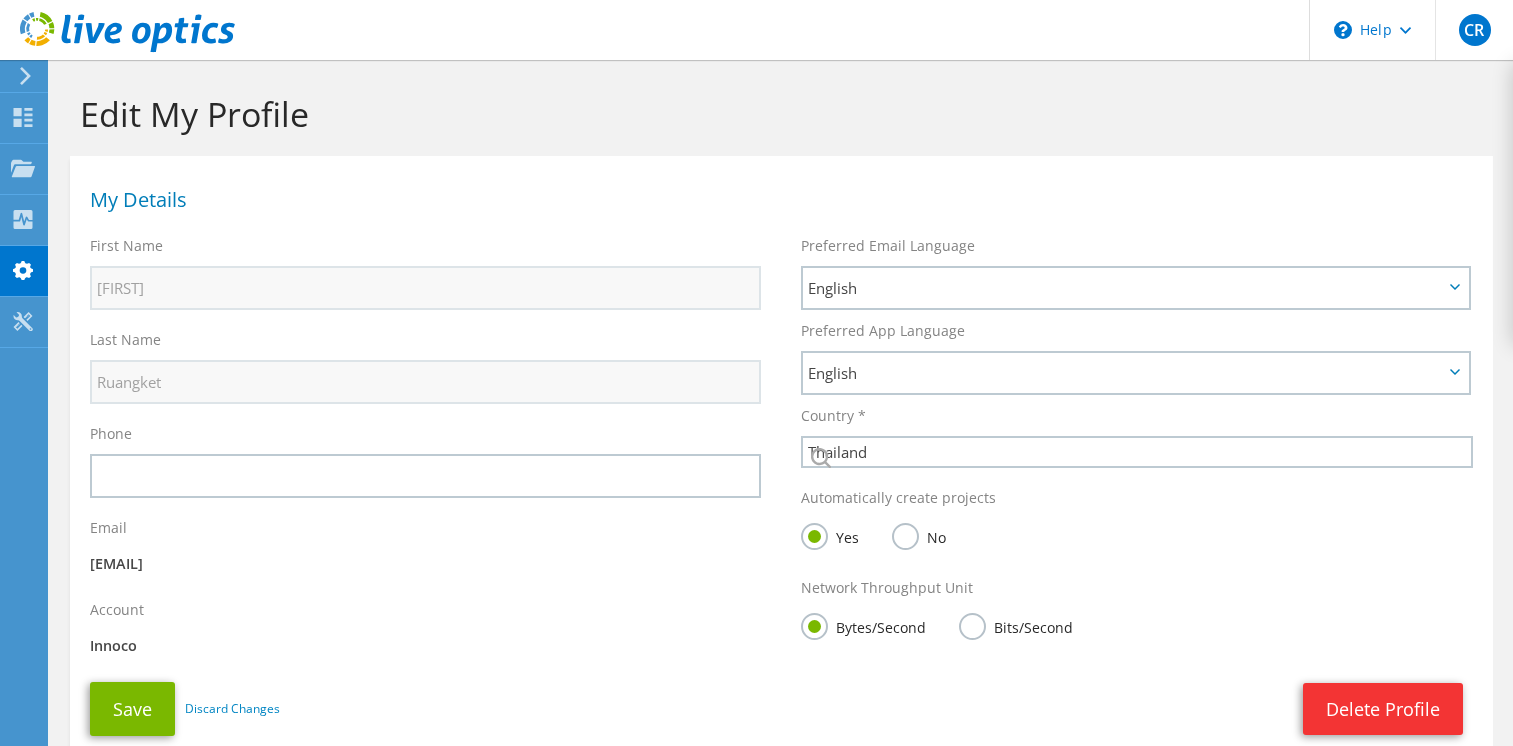 select on "210" 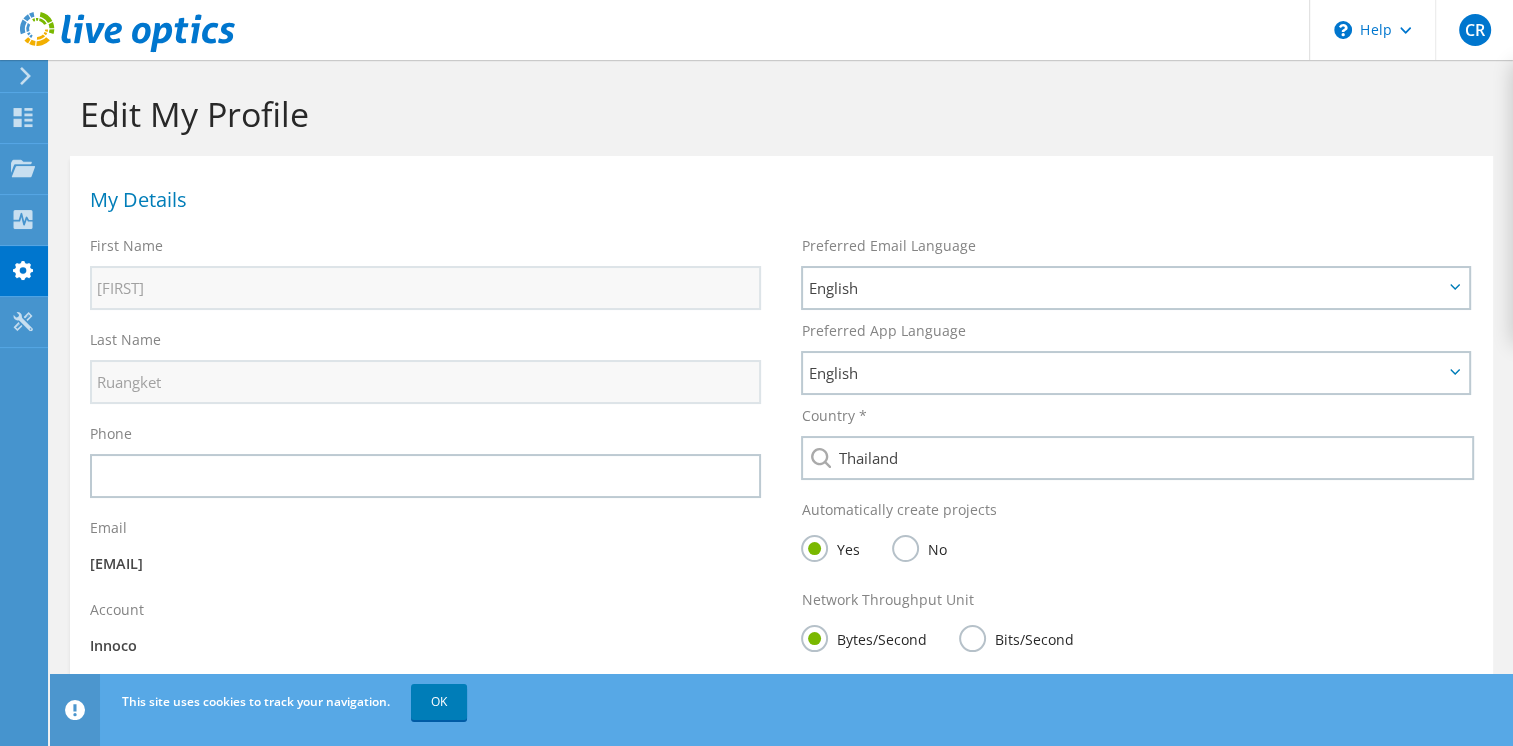 scroll, scrollTop: 100, scrollLeft: 0, axis: vertical 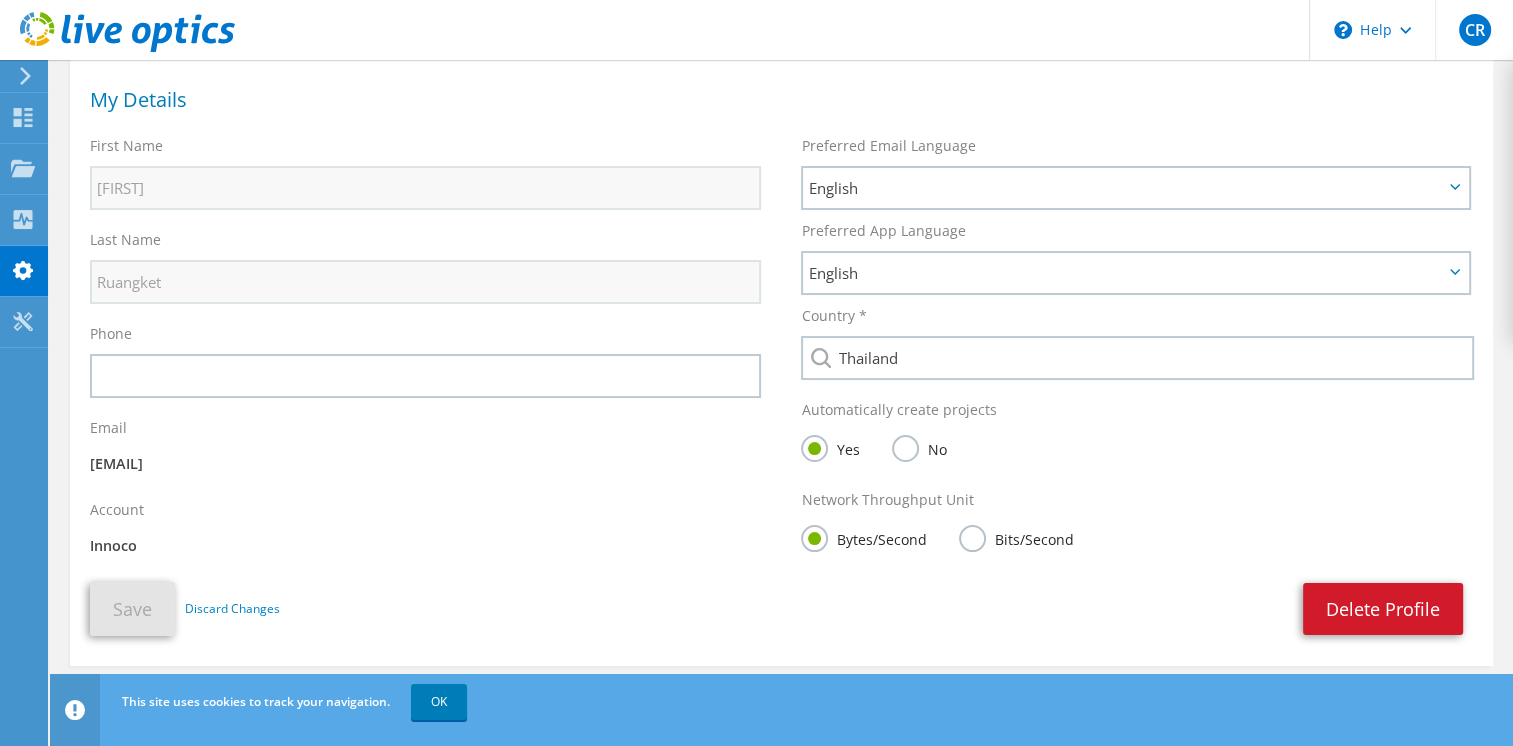 click on "Delete Profile" at bounding box center (1383, 609) 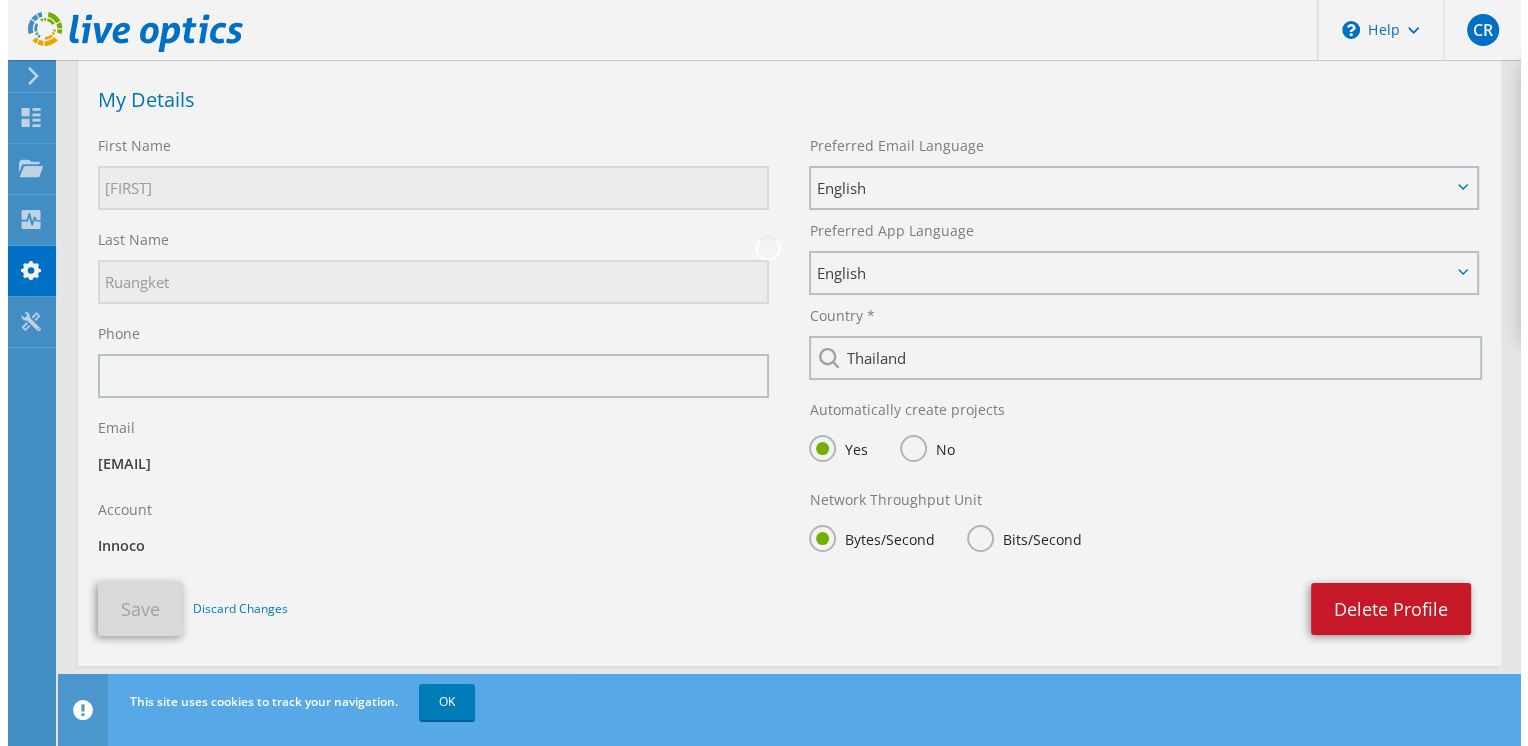 scroll, scrollTop: 0, scrollLeft: 0, axis: both 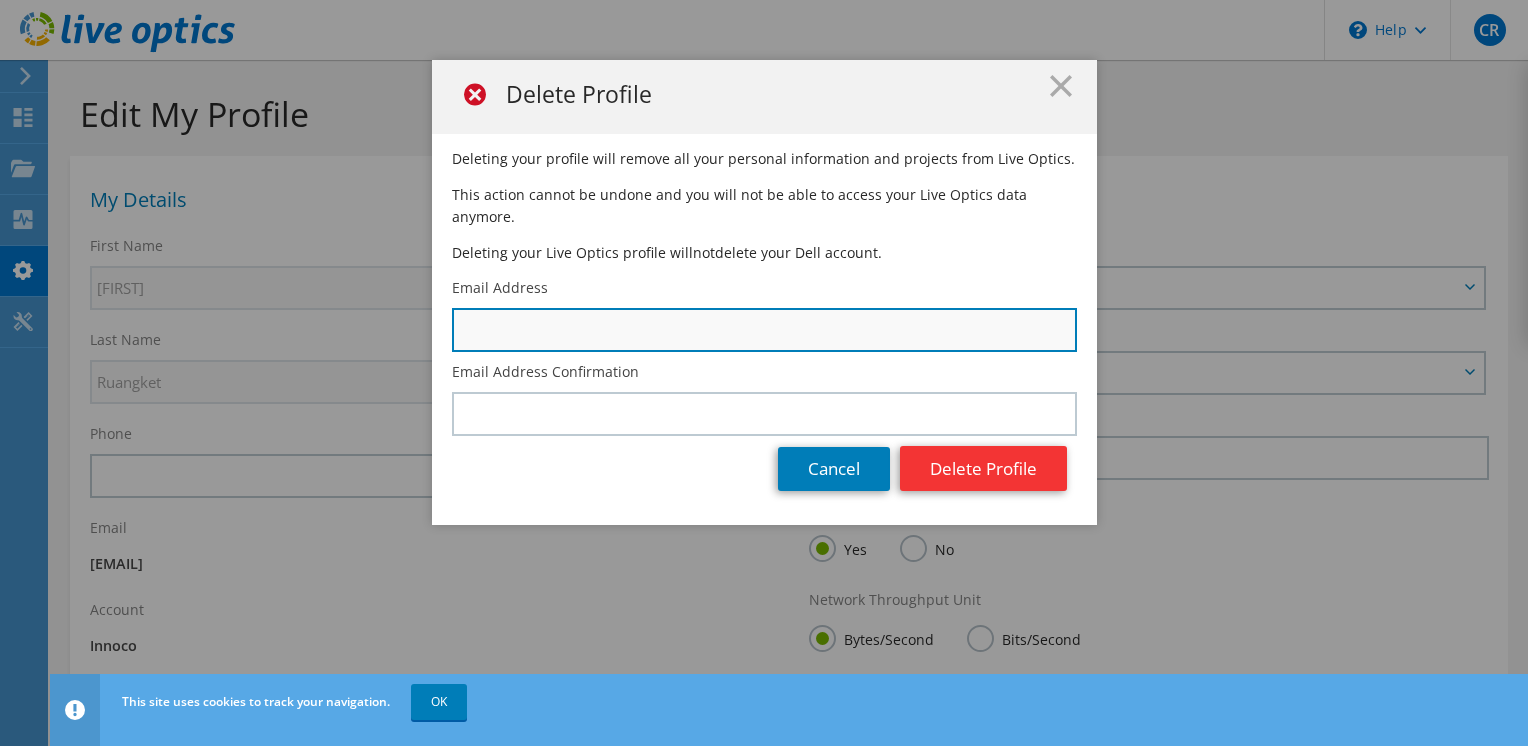 click at bounding box center (764, 330) 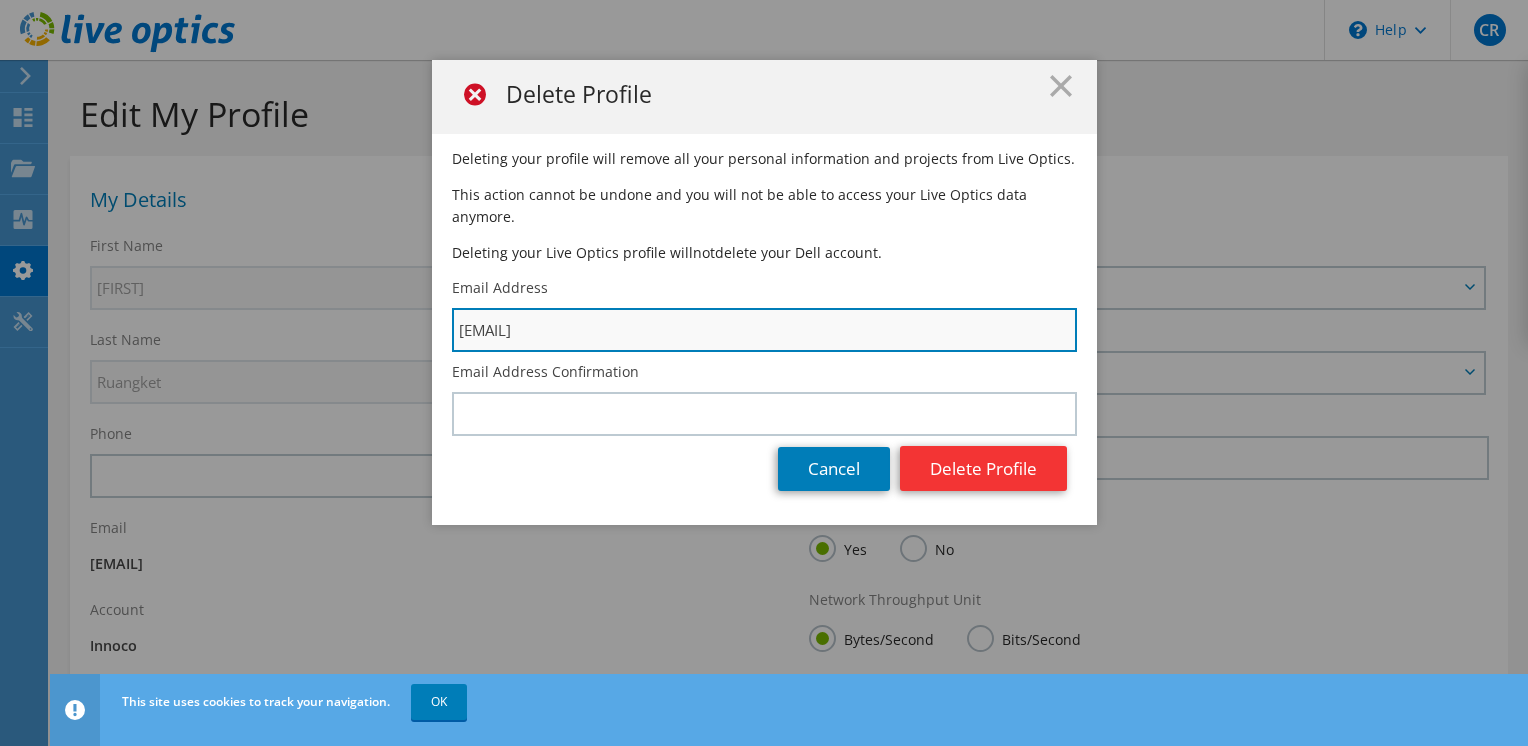 type on "chetthar@innoco.co.th" 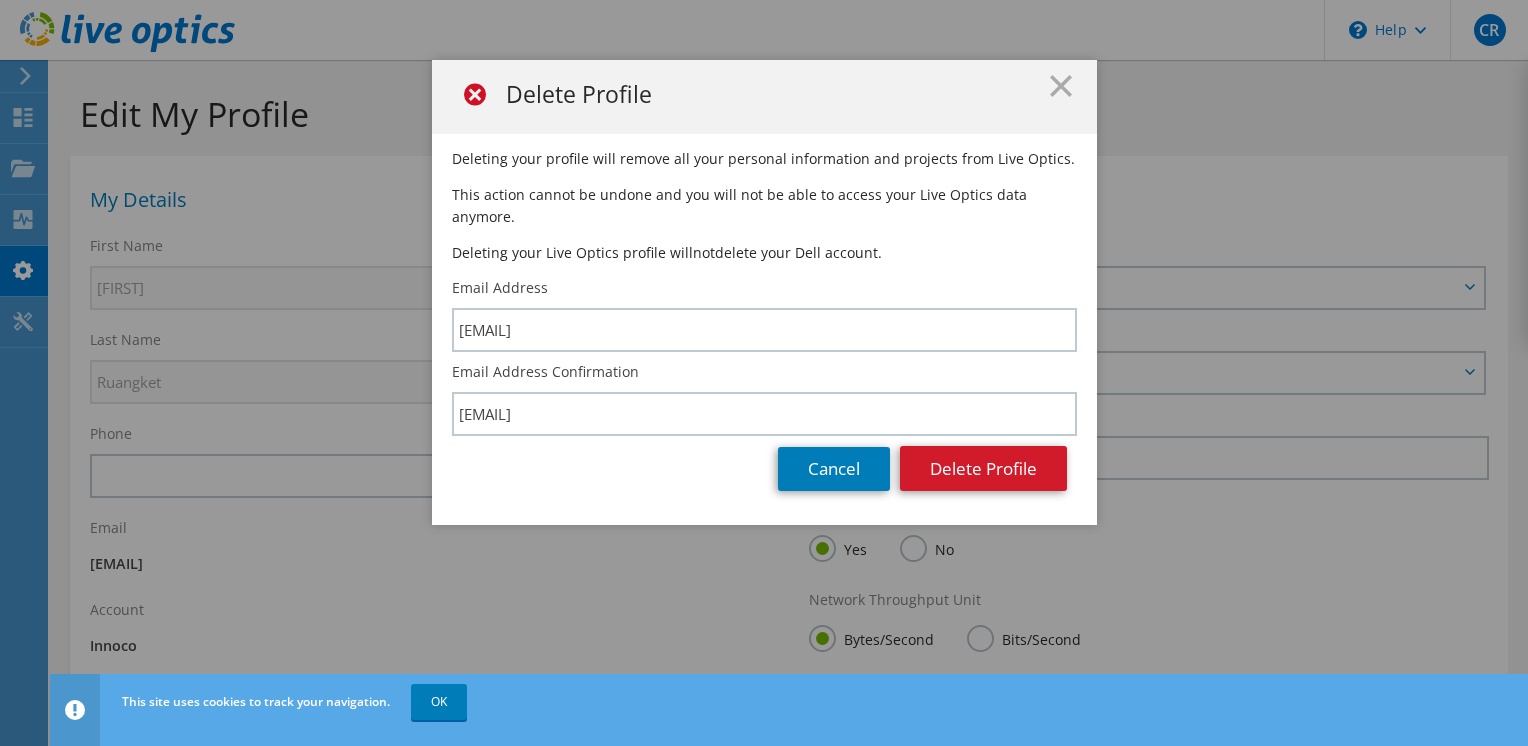 click on "Delete Profile" at bounding box center (983, 468) 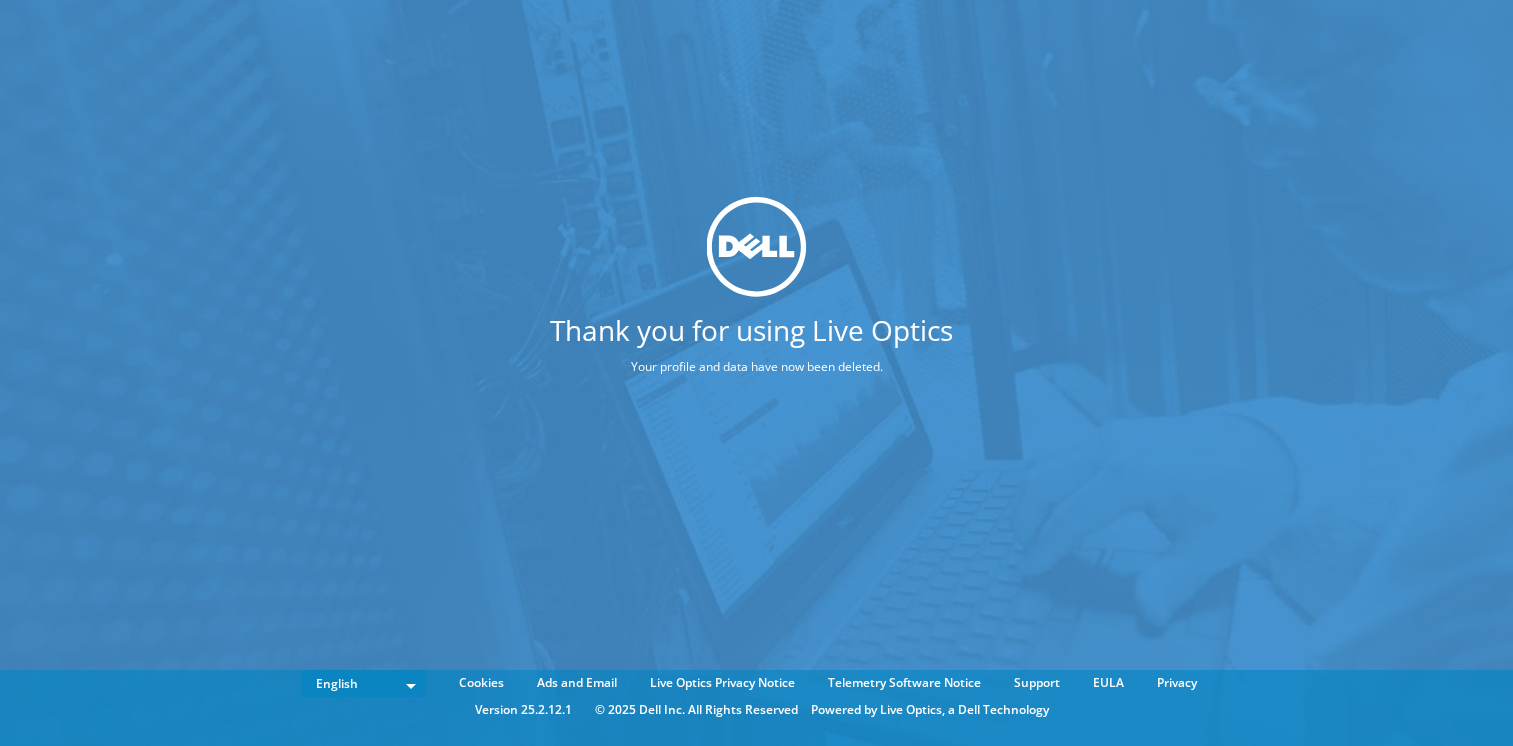 scroll, scrollTop: 0, scrollLeft: 0, axis: both 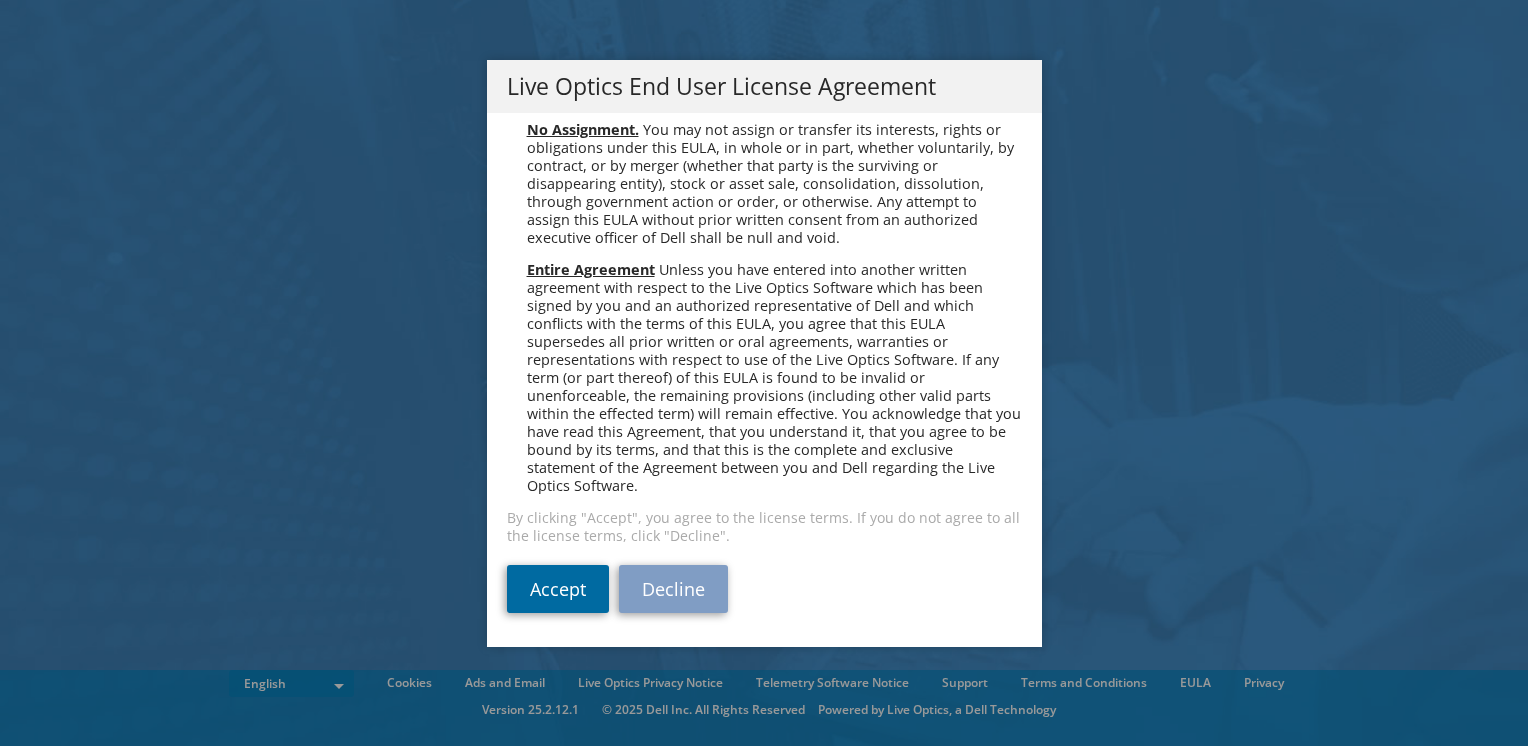 click on "Accept" at bounding box center (558, 589) 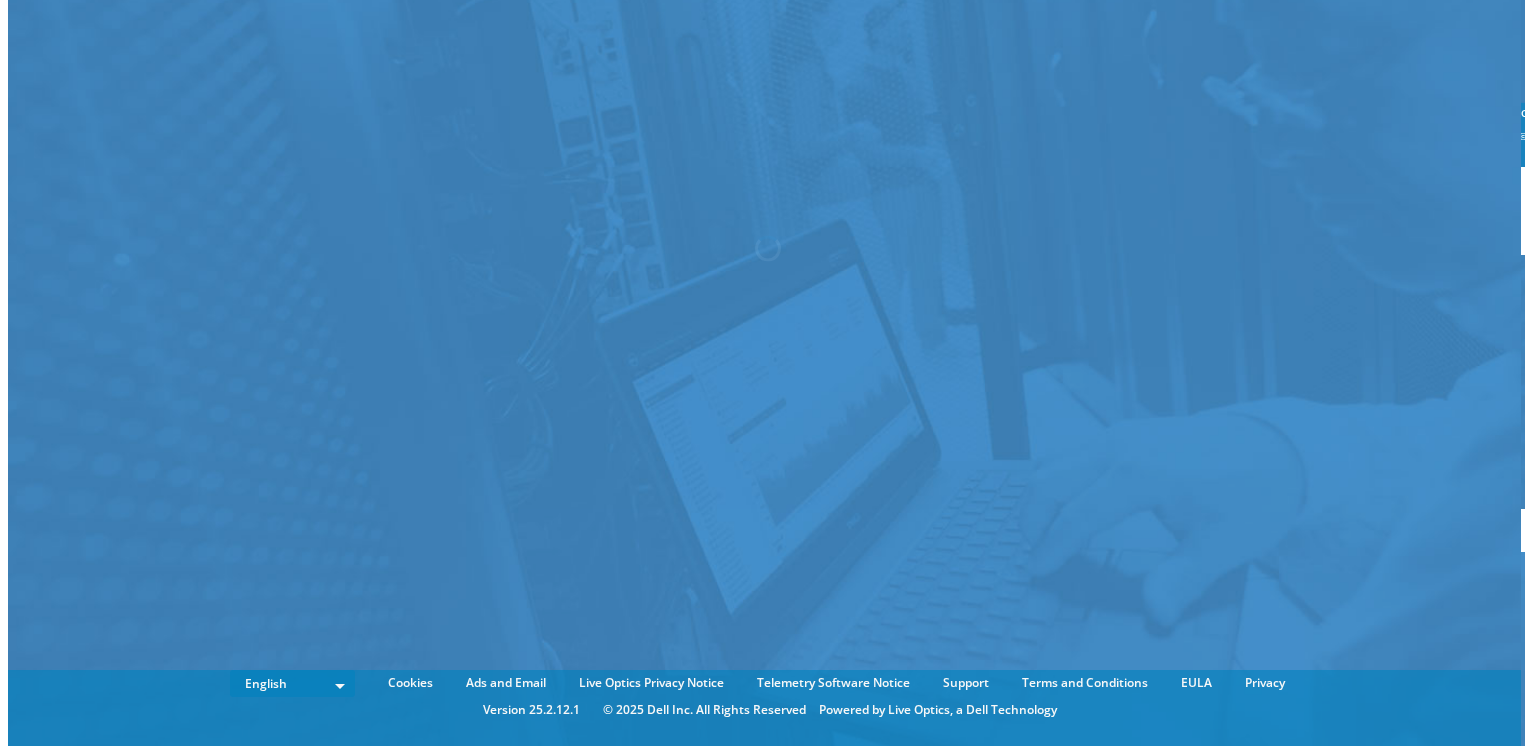 scroll, scrollTop: 0, scrollLeft: 0, axis: both 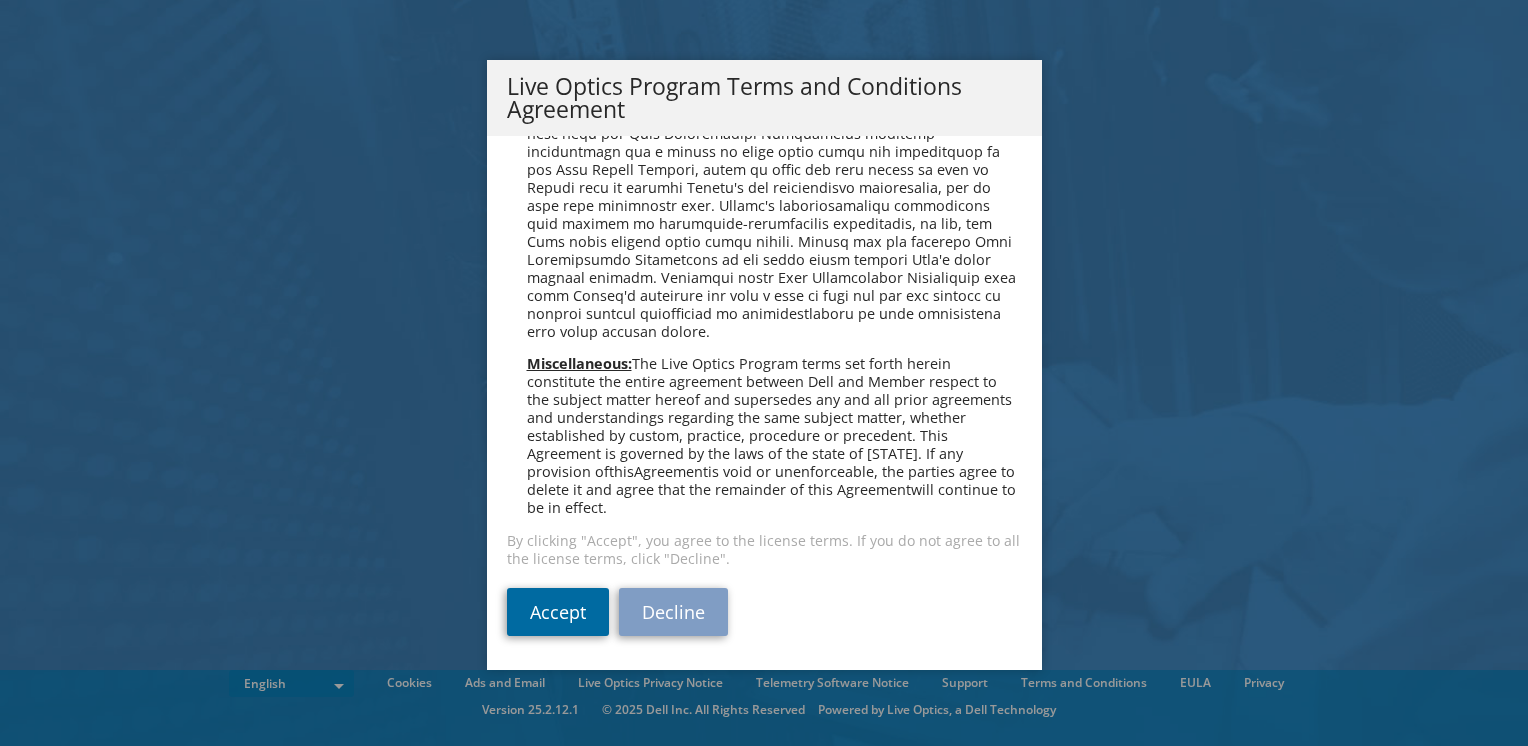 click on "Accept" at bounding box center [558, 612] 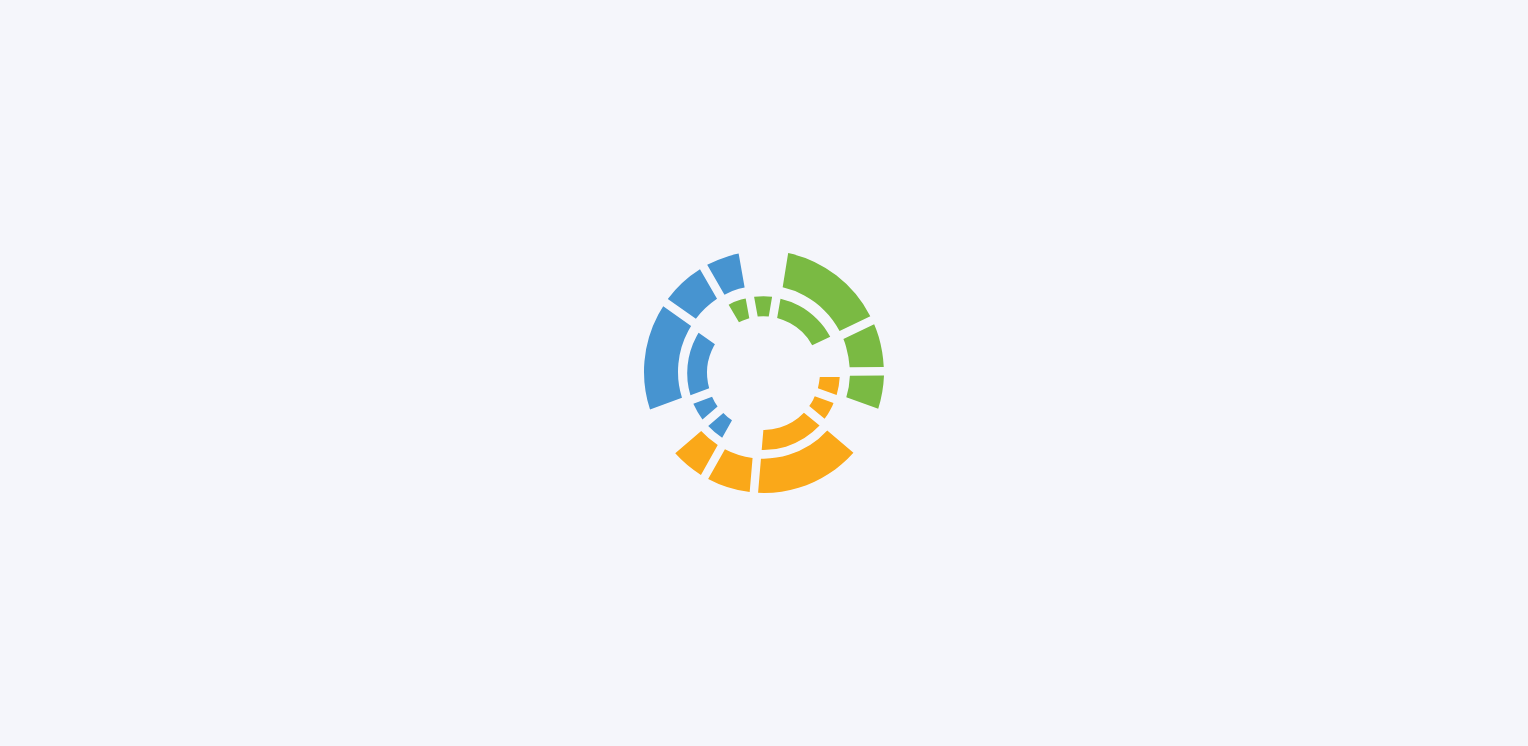 scroll, scrollTop: 0, scrollLeft: 0, axis: both 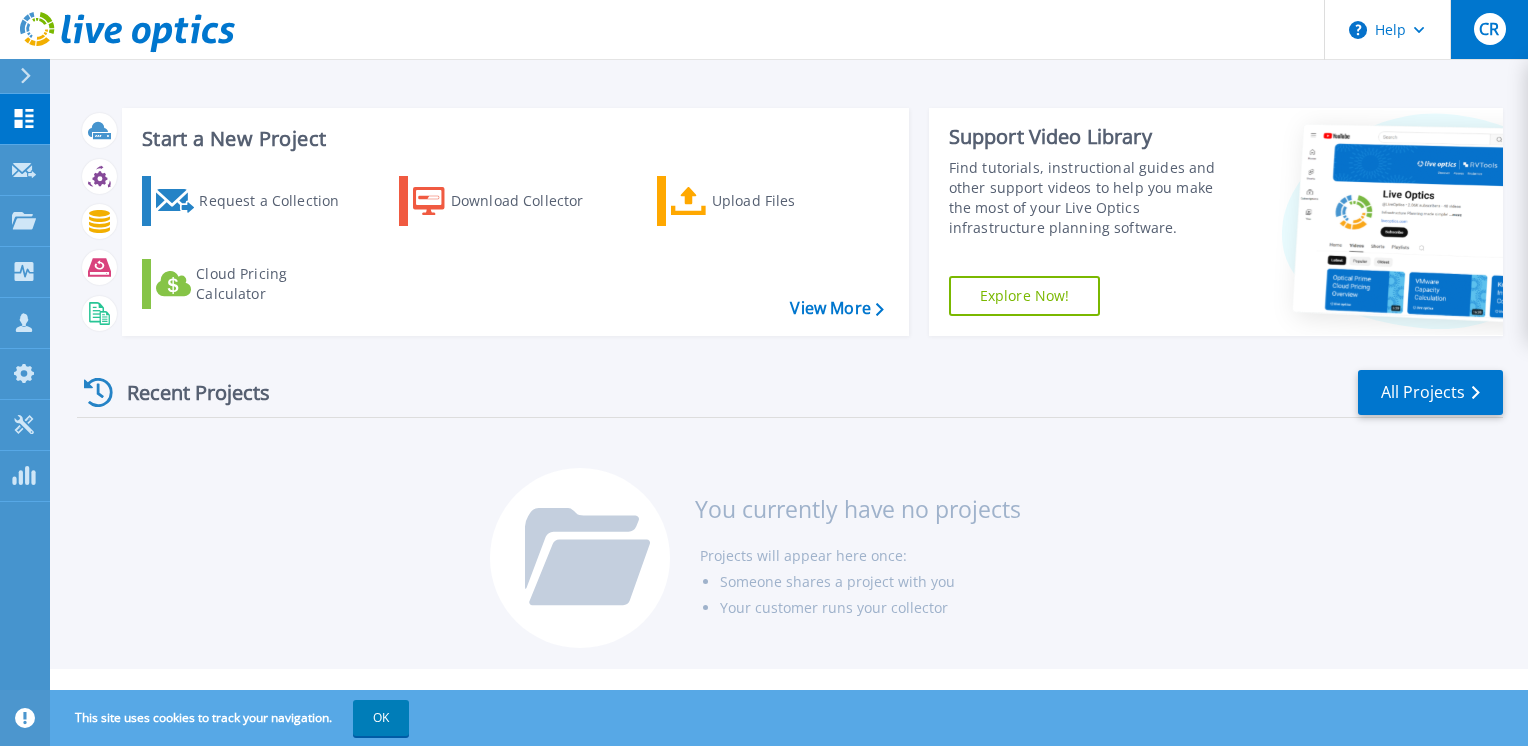 click on "CR" at bounding box center [1489, 29] 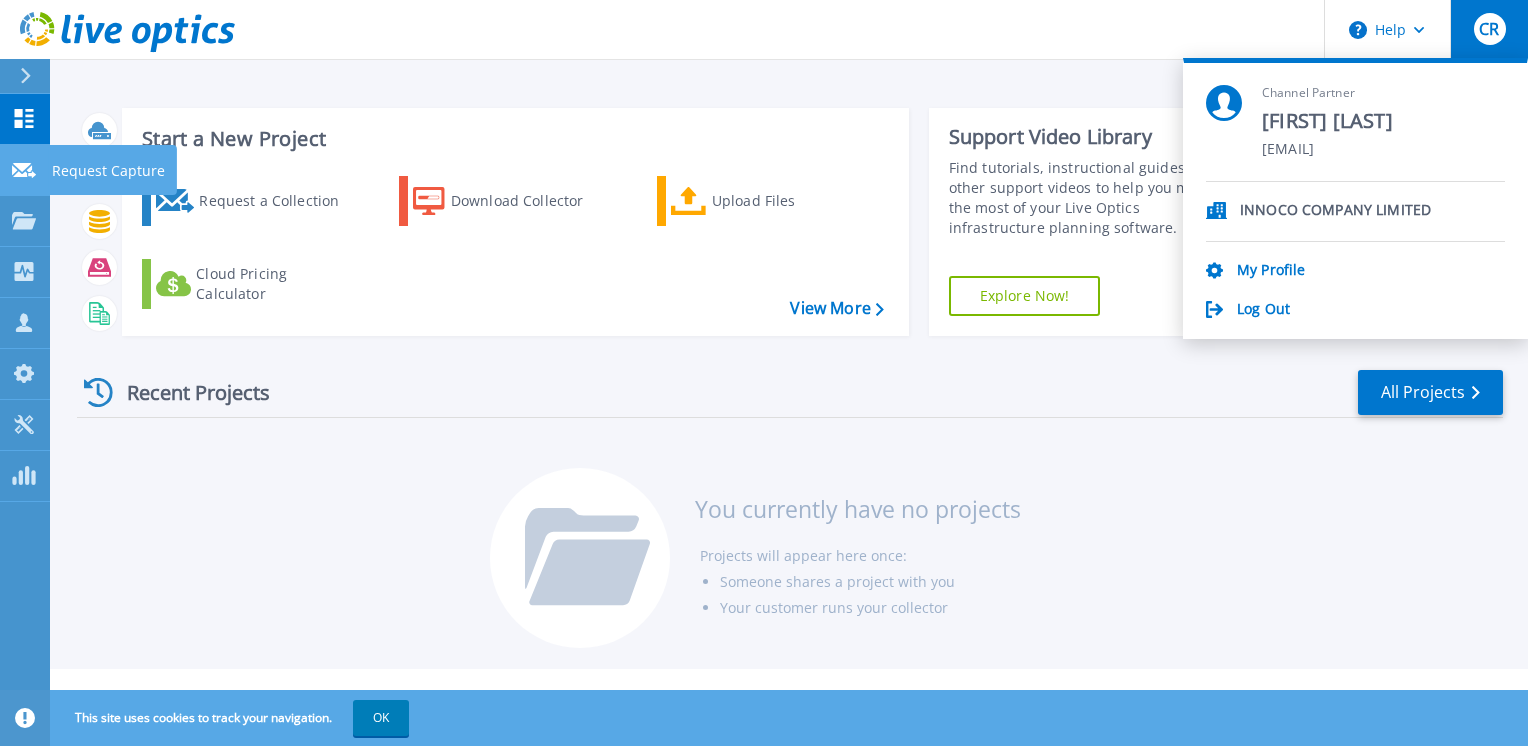 click 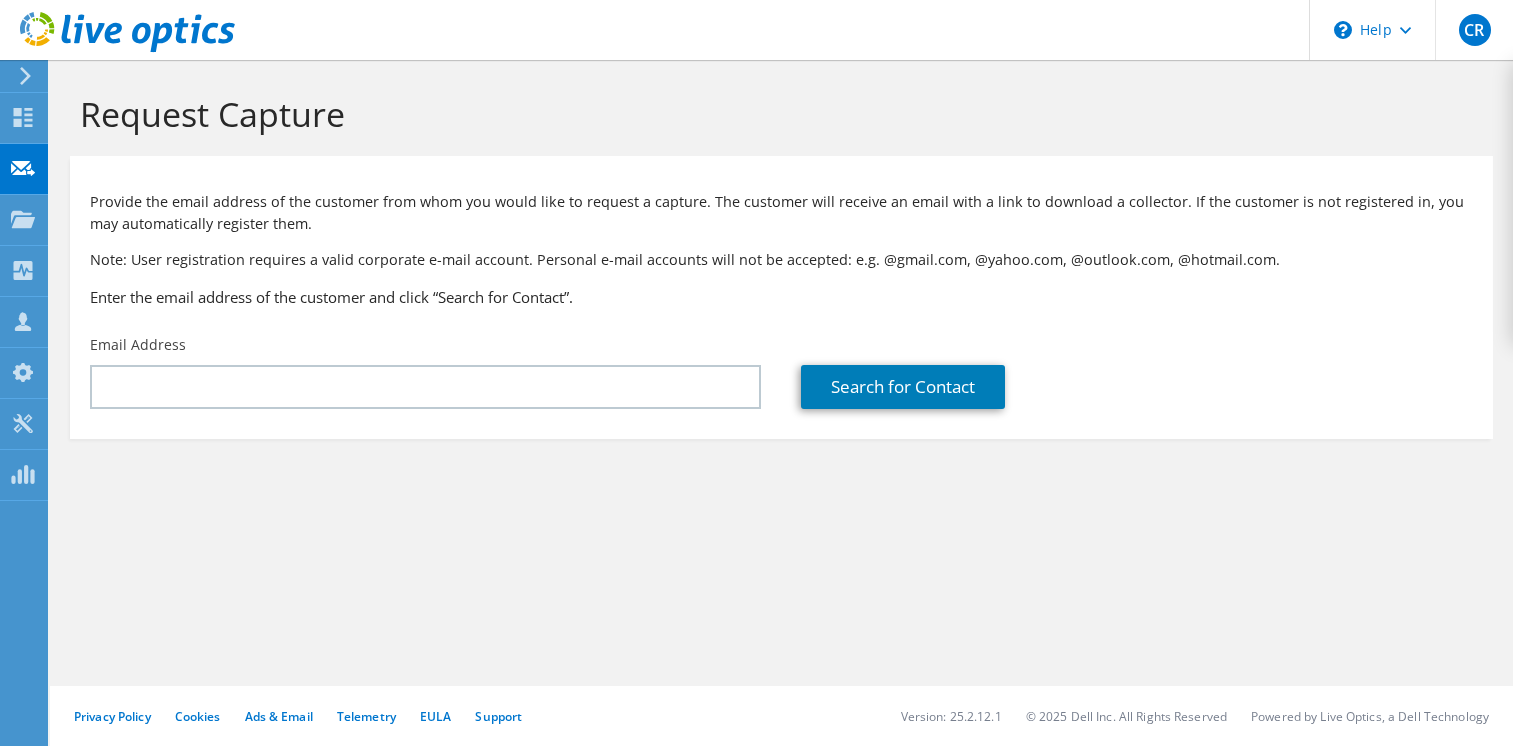 scroll, scrollTop: 0, scrollLeft: 0, axis: both 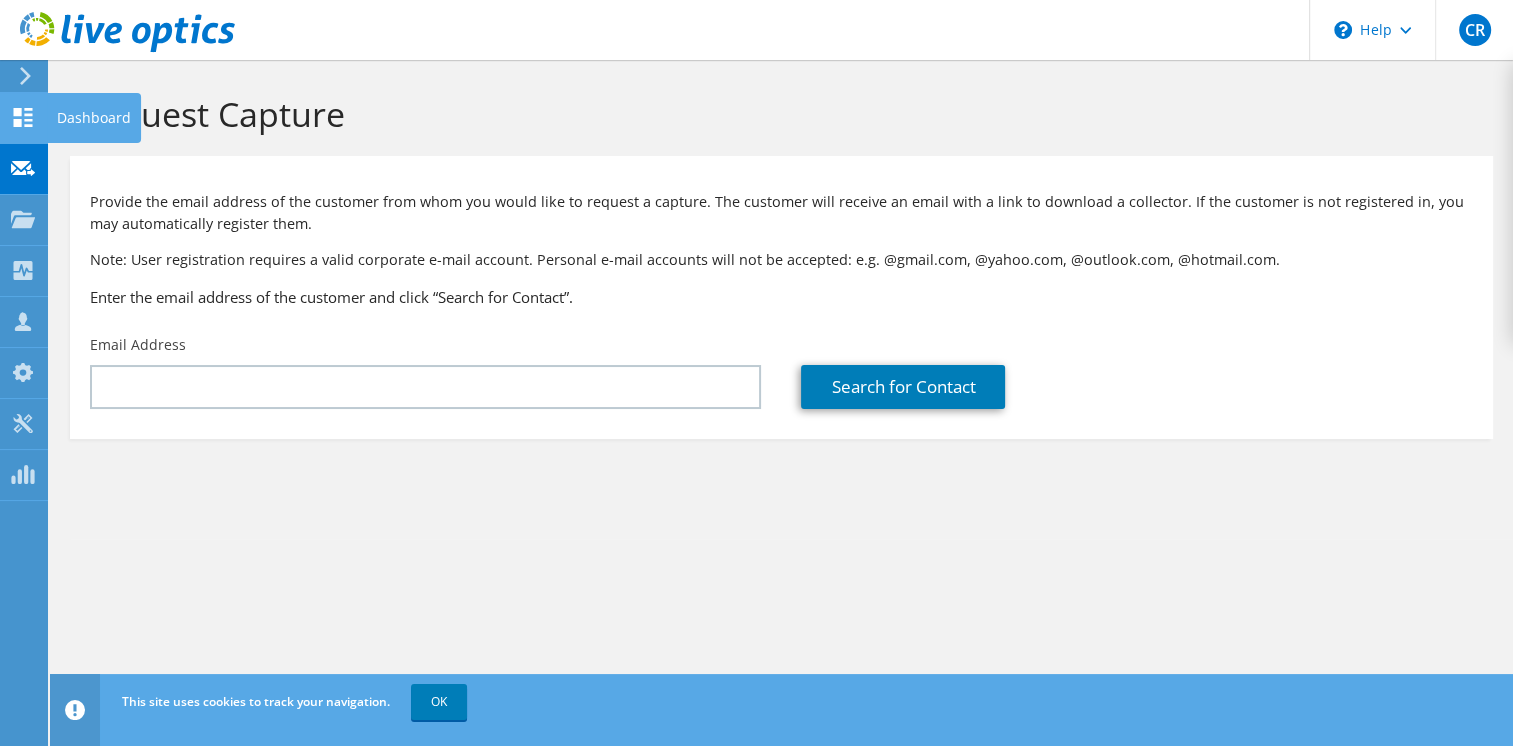 click 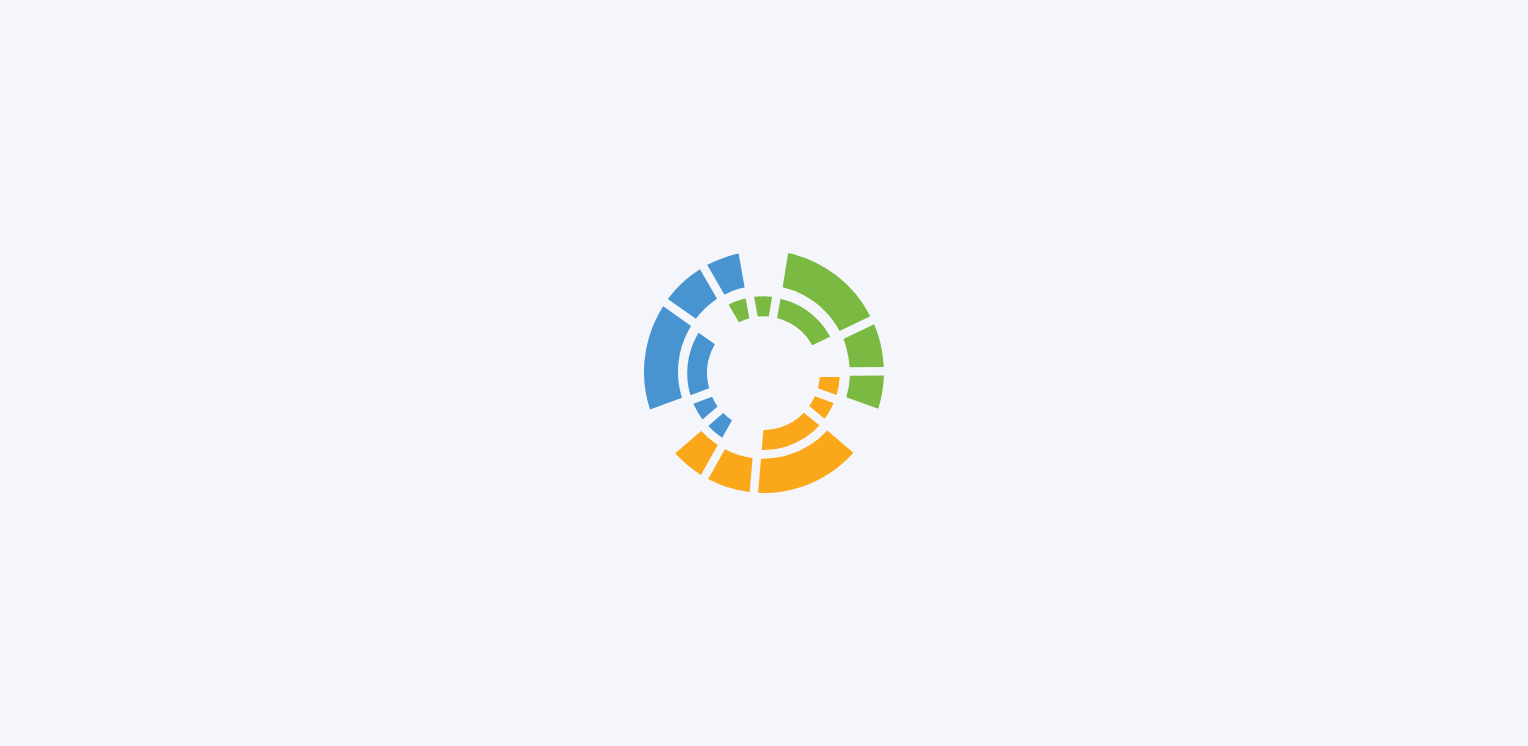 scroll, scrollTop: 0, scrollLeft: 0, axis: both 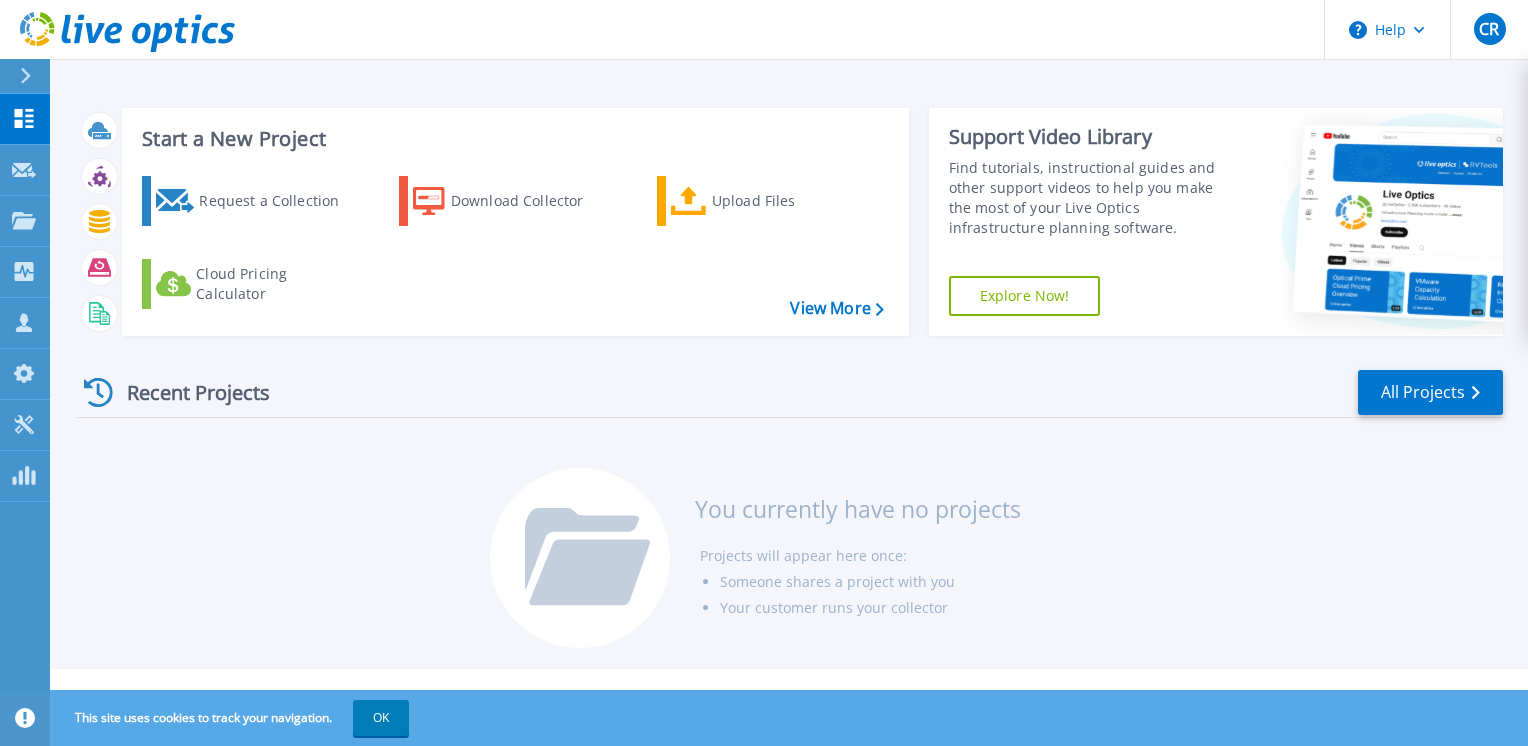 click on "OK" at bounding box center [381, 718] 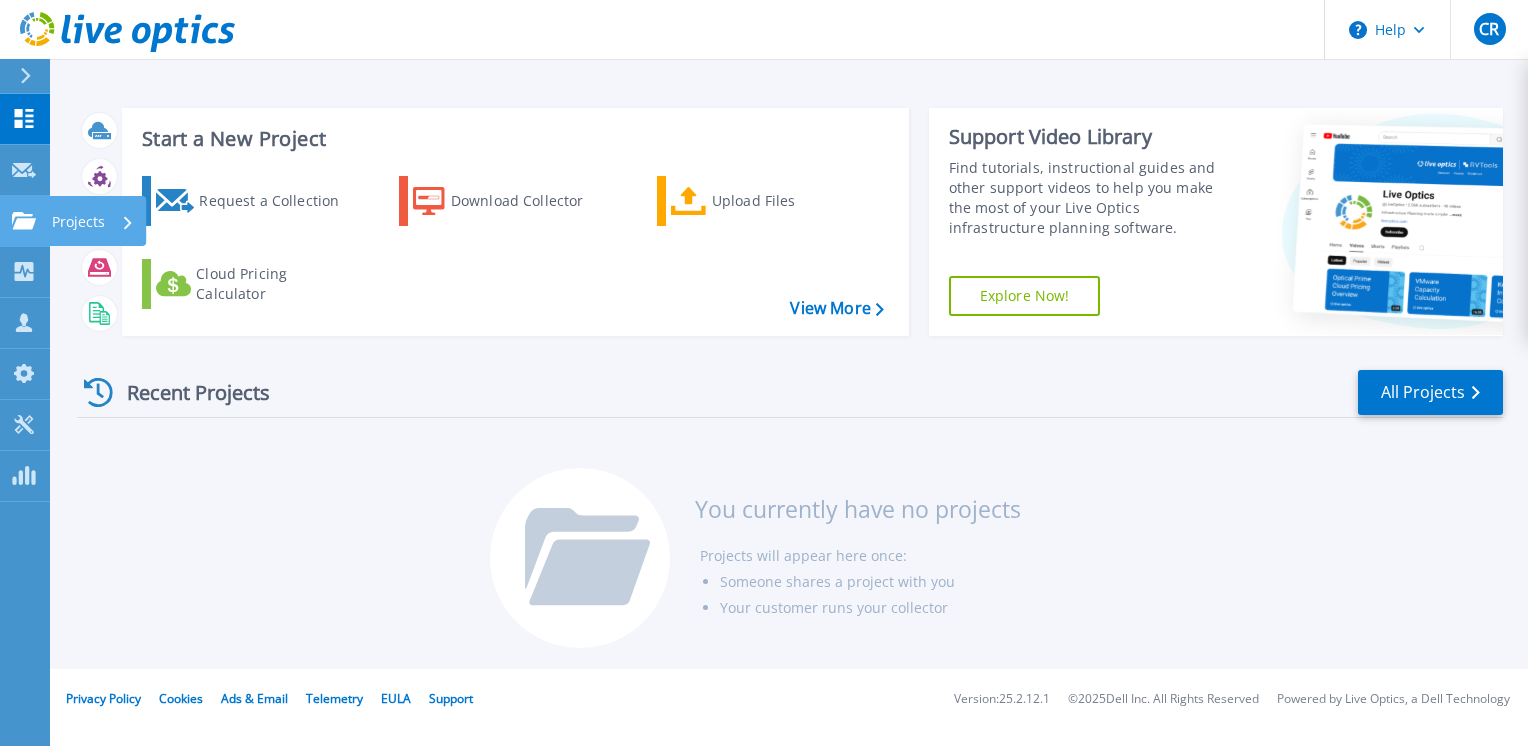 click at bounding box center (24, 221) 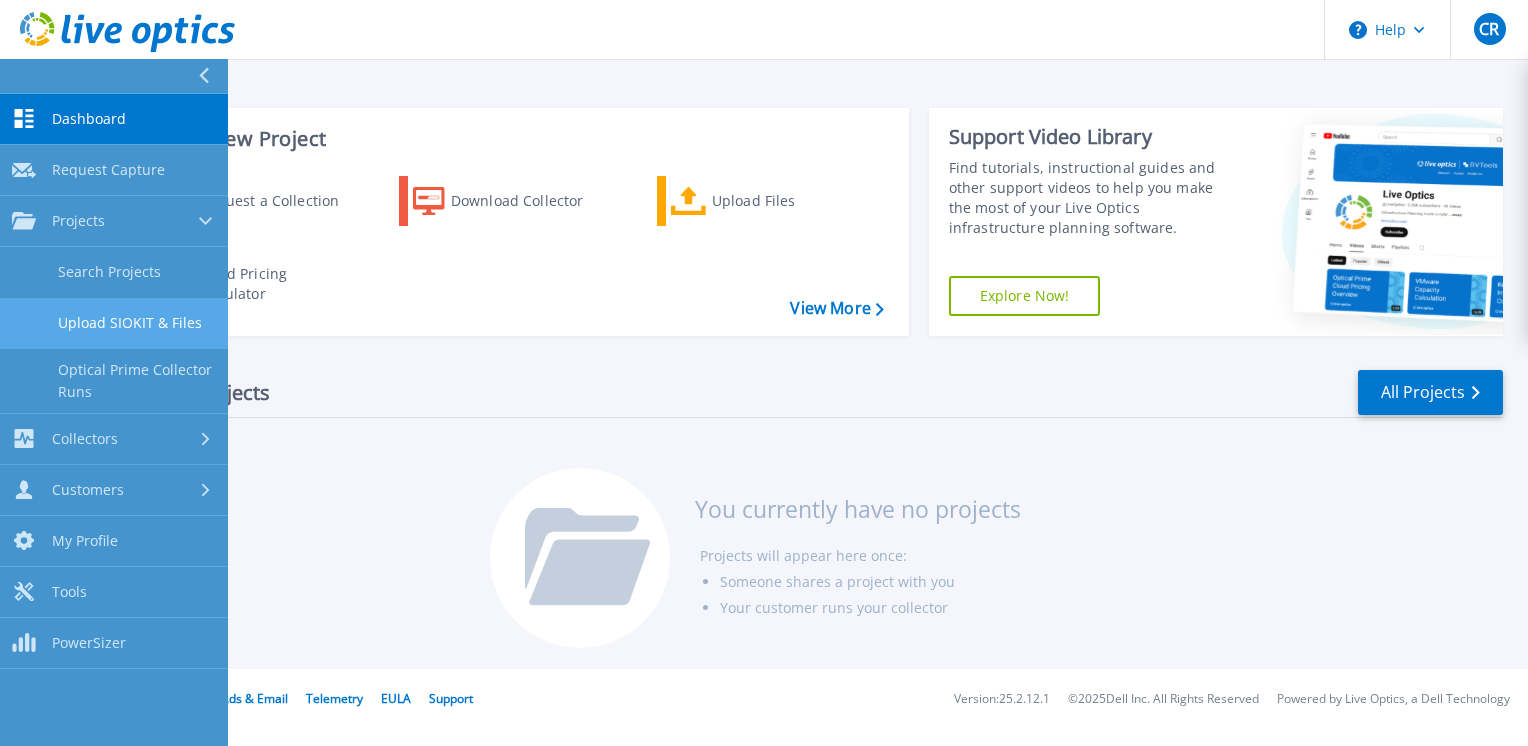 click on "Upload SIOKIT & Files" at bounding box center [114, 323] 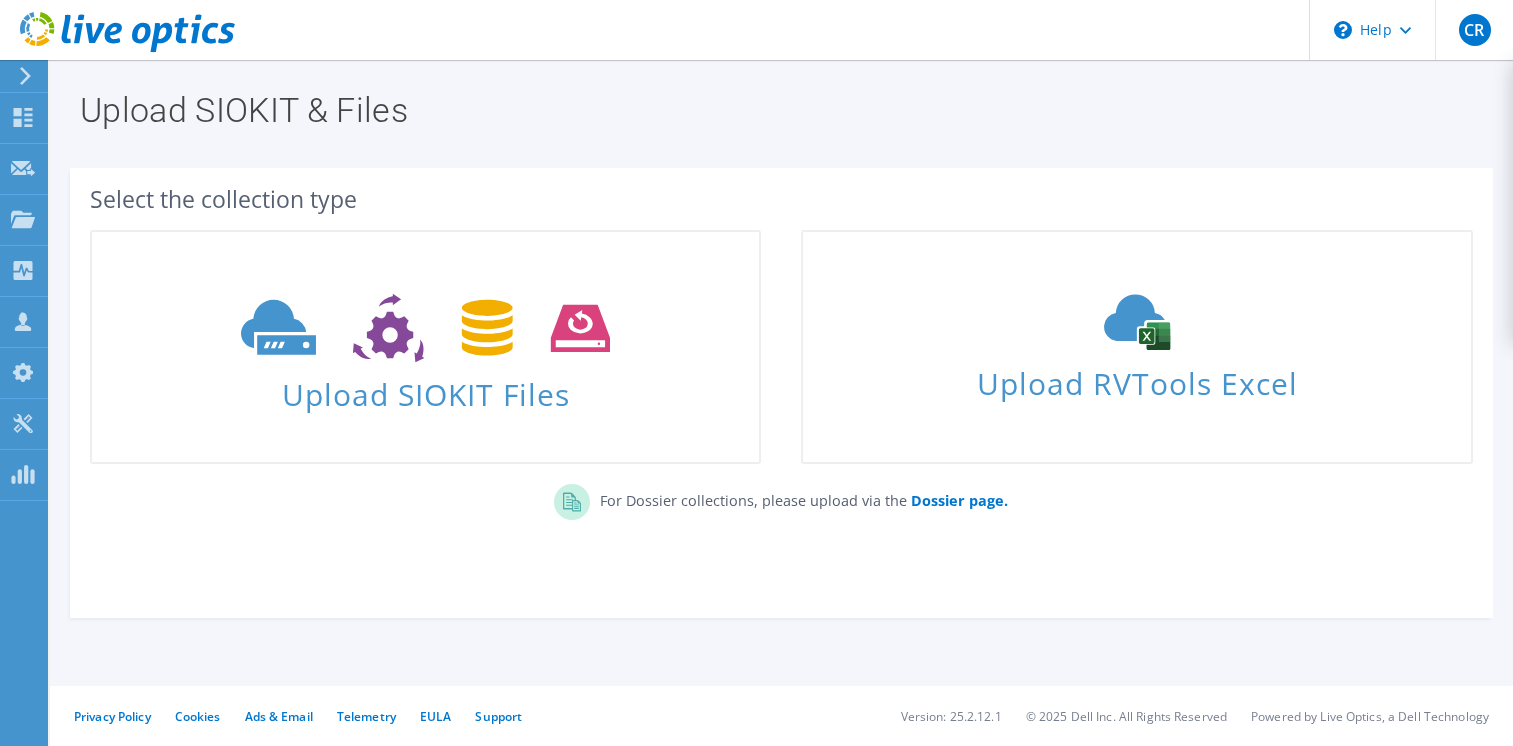 scroll, scrollTop: 0, scrollLeft: 0, axis: both 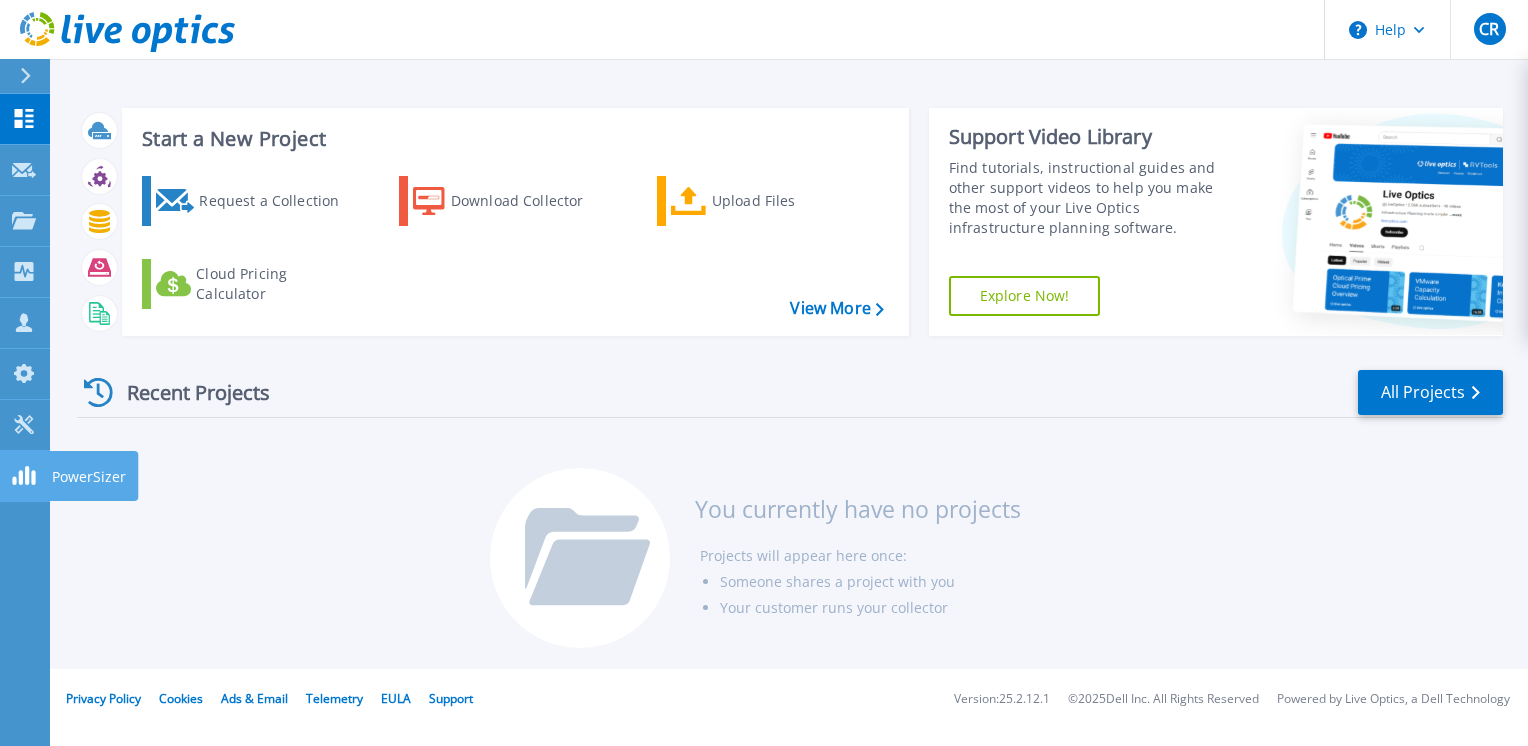 click on "PowerSizer PowerSizer" at bounding box center (25, 476) 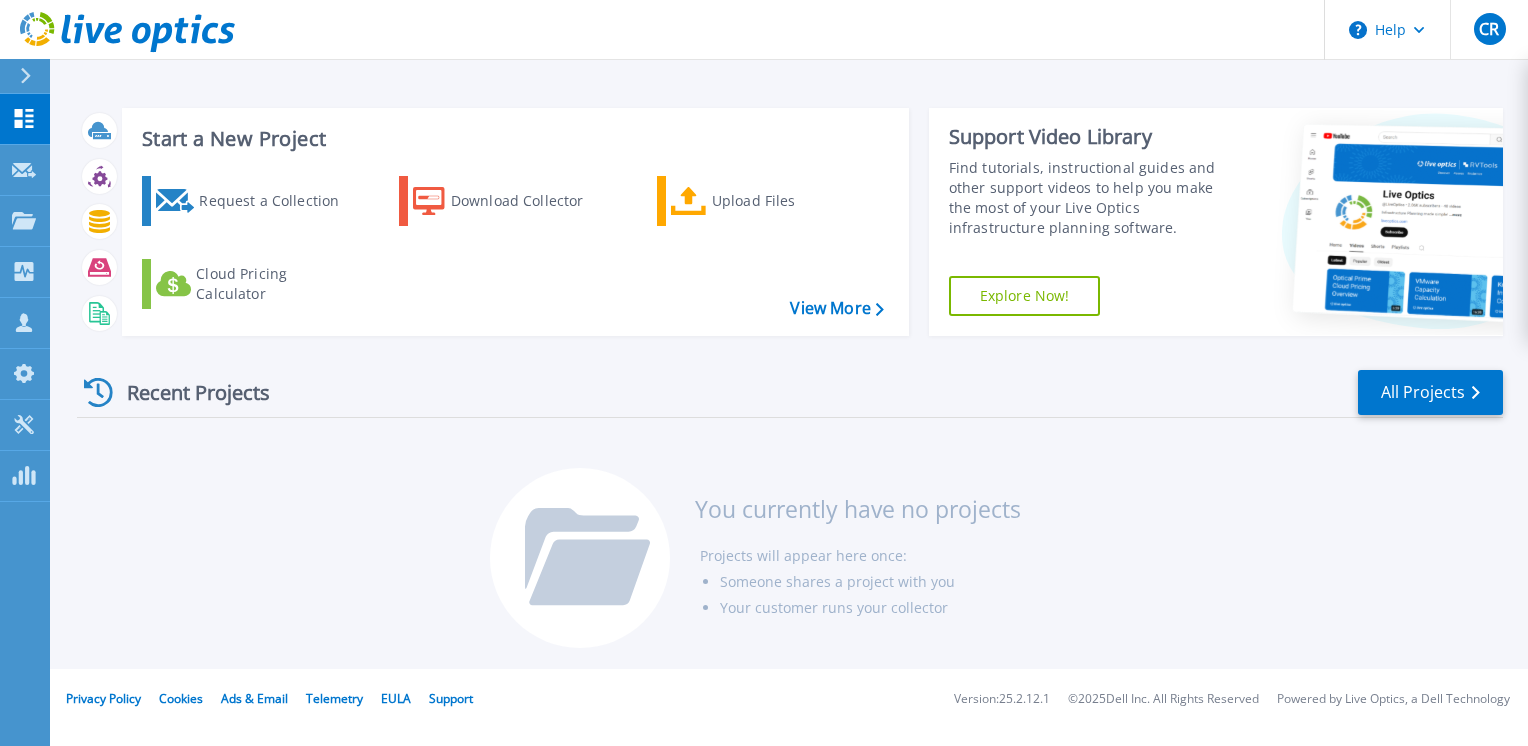 click on "Help CR Channel Partner [FIRST] [LAST] [EMAIL] [COMPANY] My Profile Log Out" at bounding box center (764, 30) 